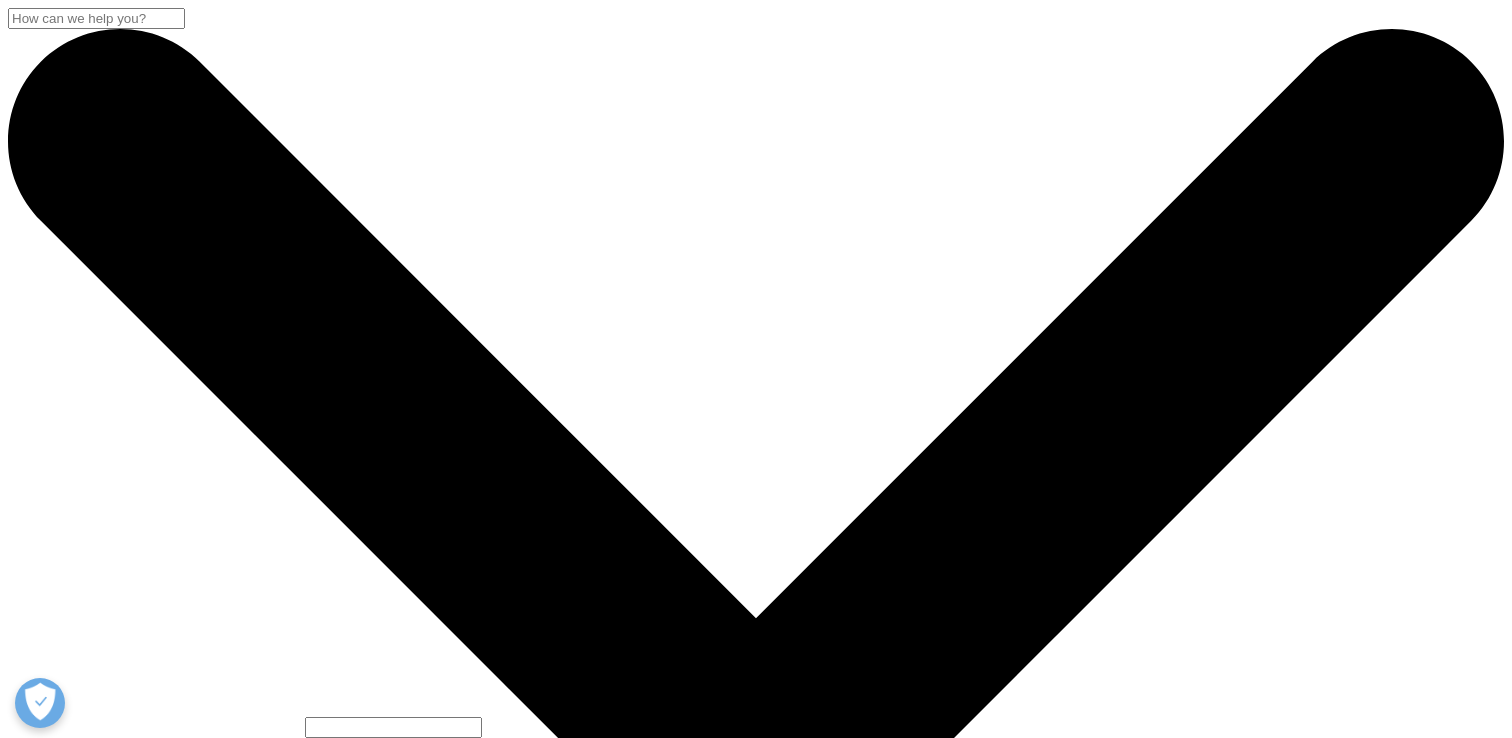 select on "Other" 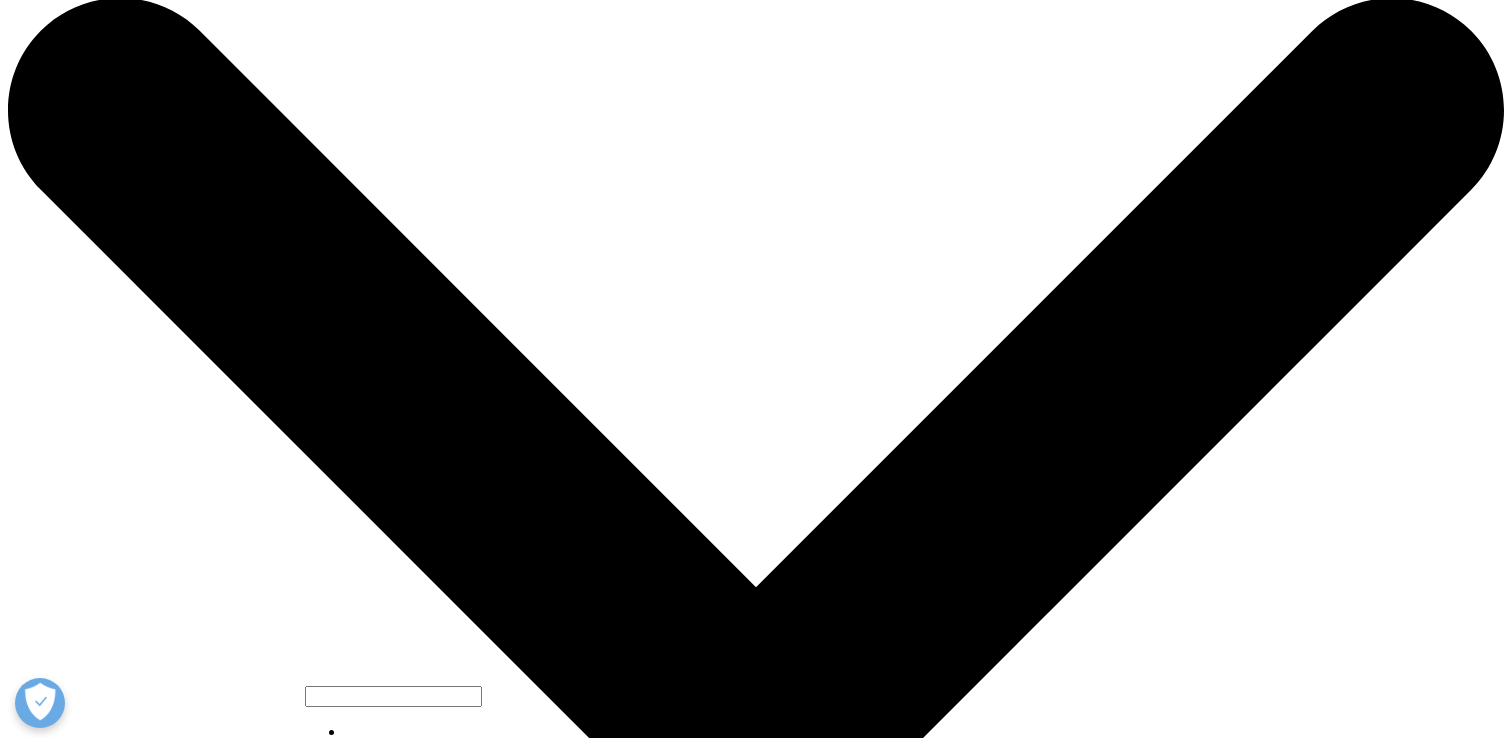 click at bounding box center (353, 29612) 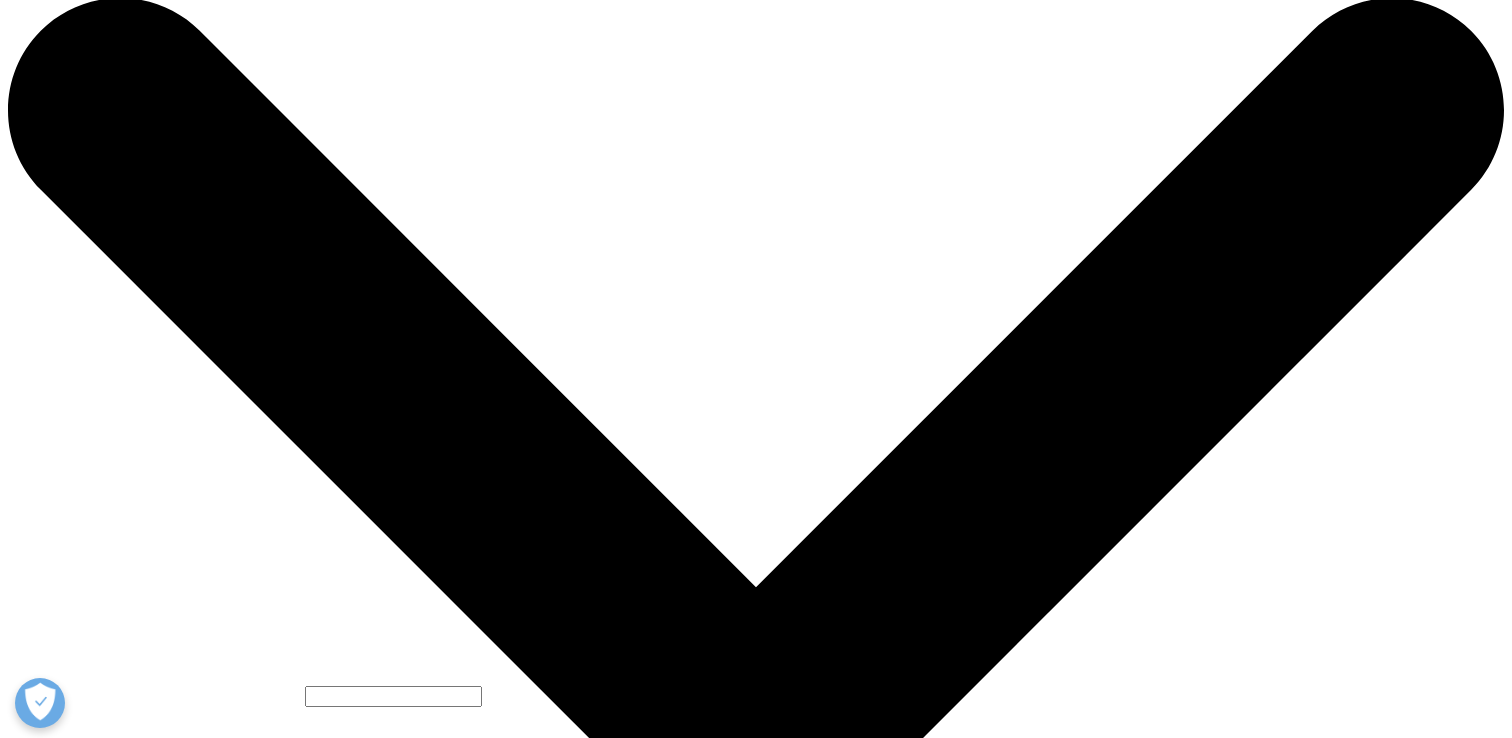 select on "South Korea" 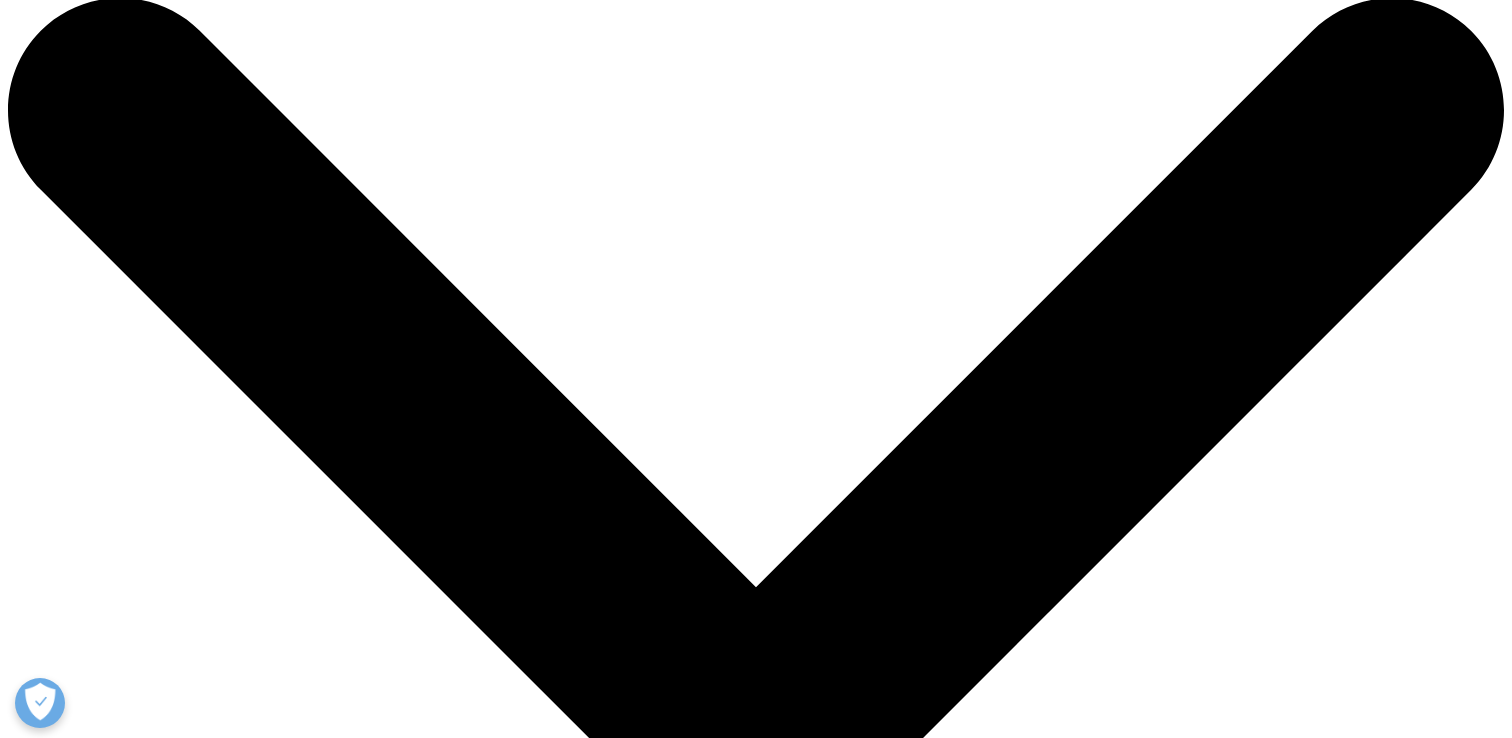 click on "Description" at bounding box center [167, 34021] 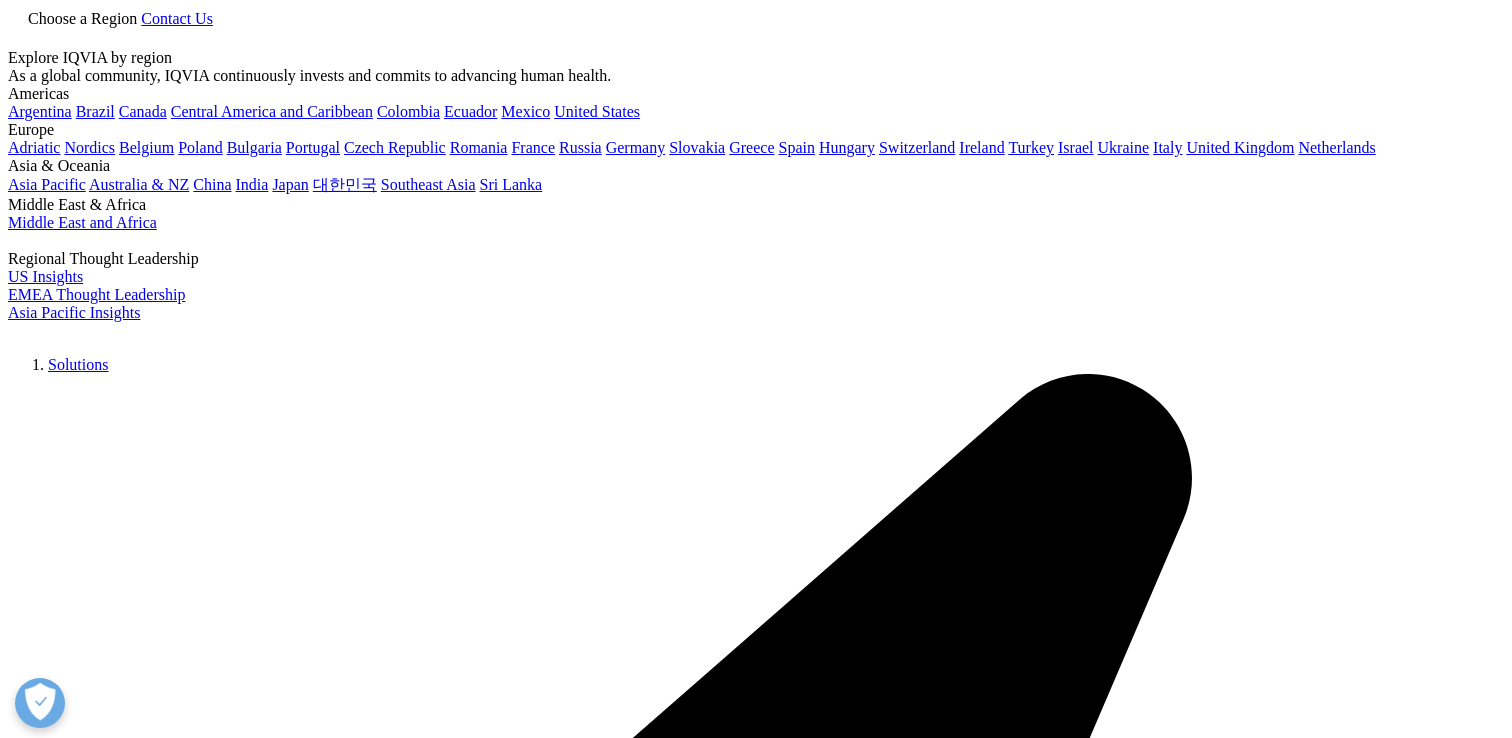 scroll, scrollTop: 0, scrollLeft: 0, axis: both 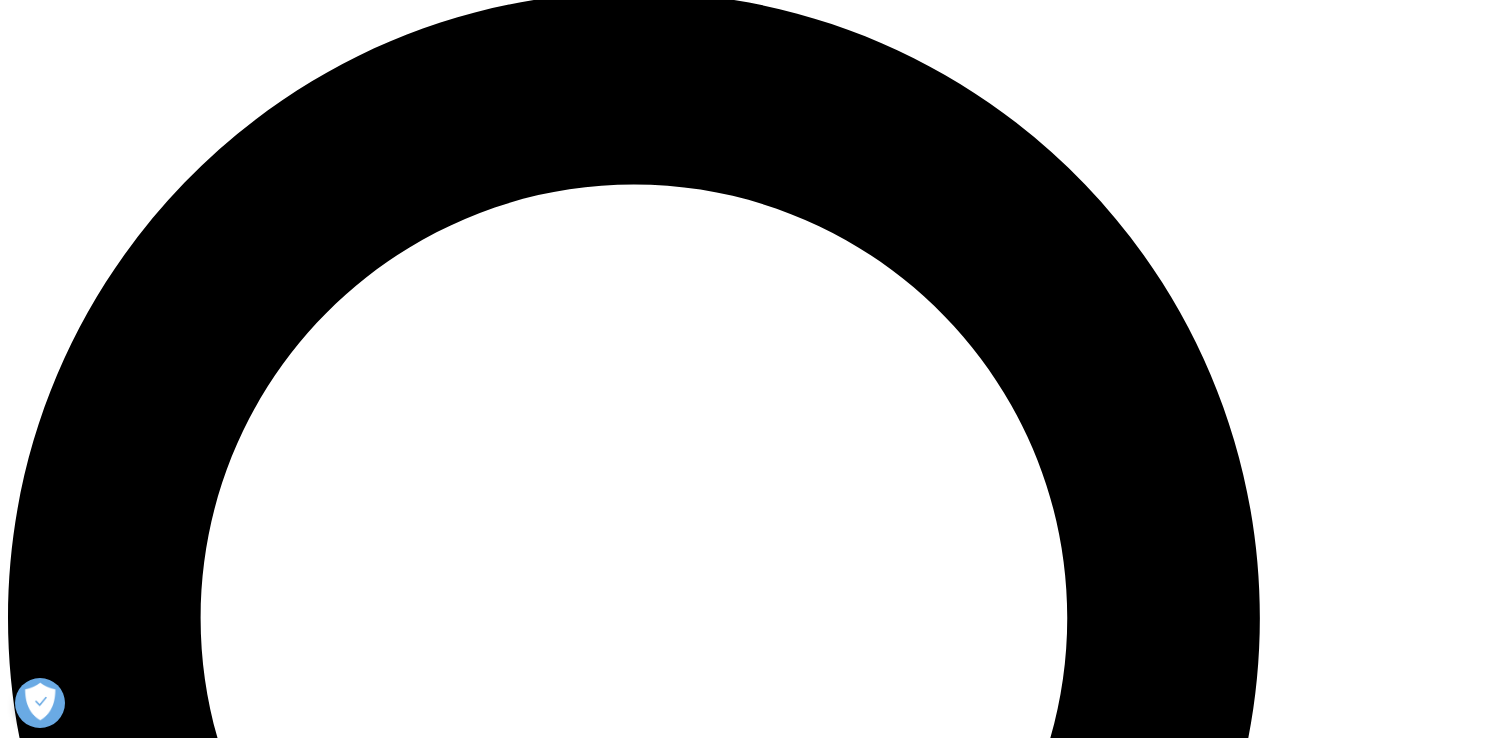 drag, startPoint x: 400, startPoint y: 233, endPoint x: 224, endPoint y: 233, distance: 176 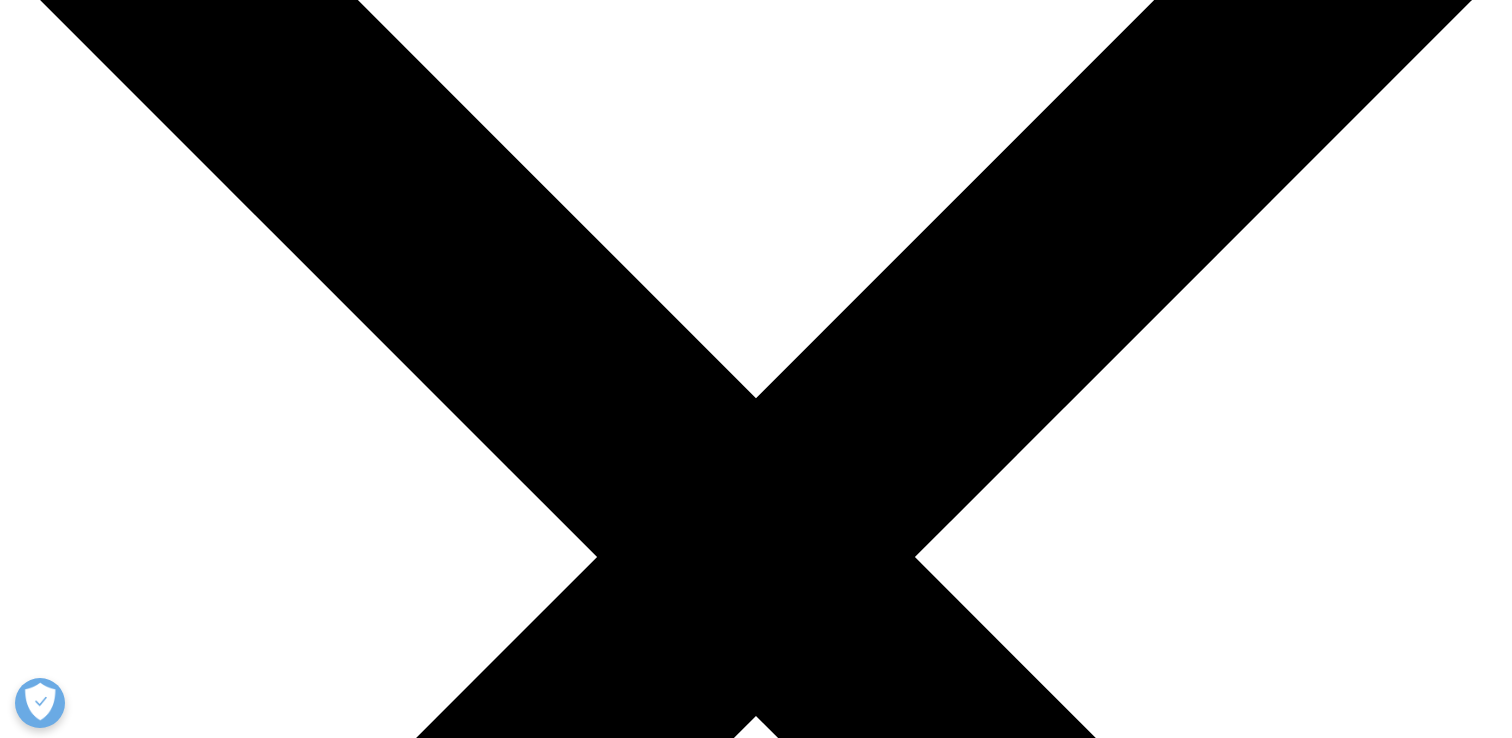 scroll, scrollTop: 0, scrollLeft: 0, axis: both 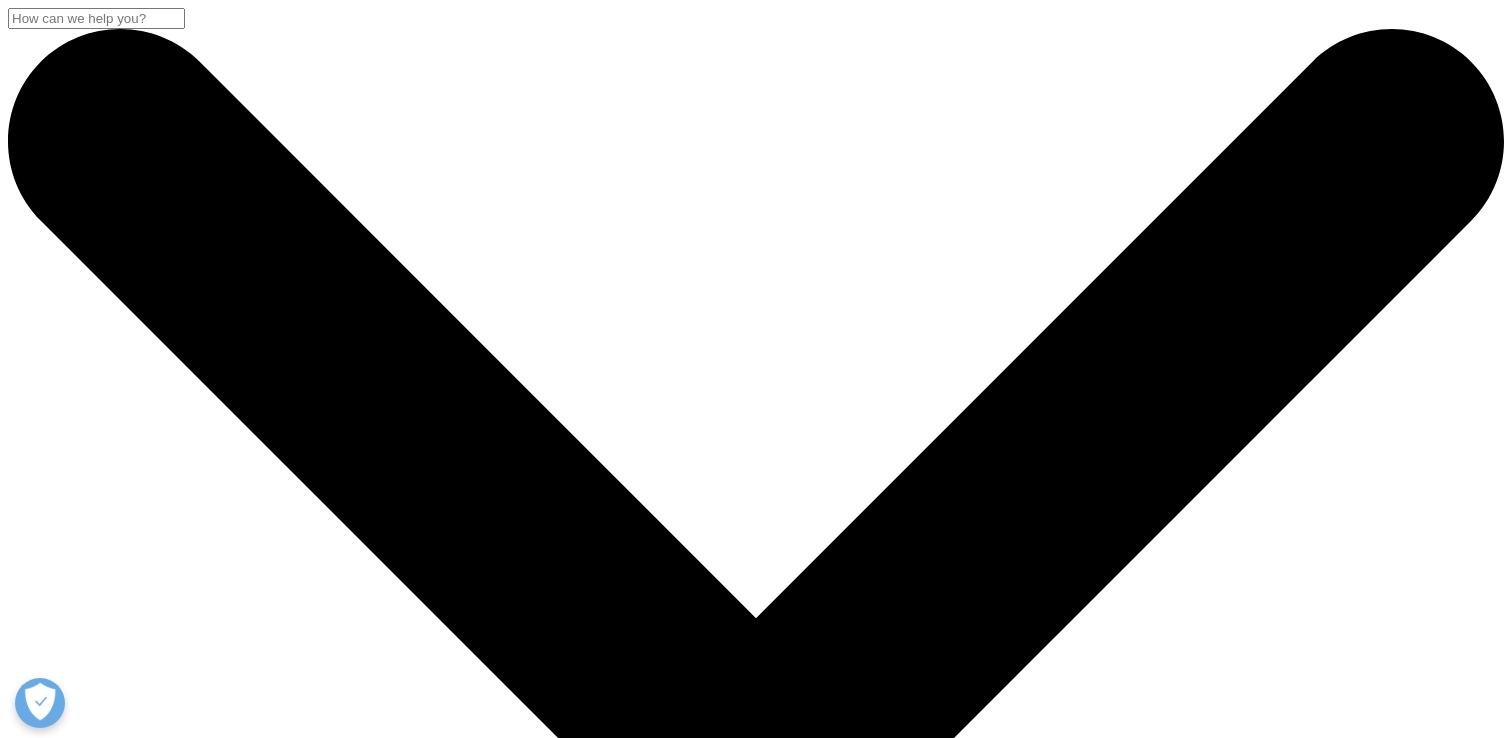 click on "Contact Us" at bounding box center (177, 4539) 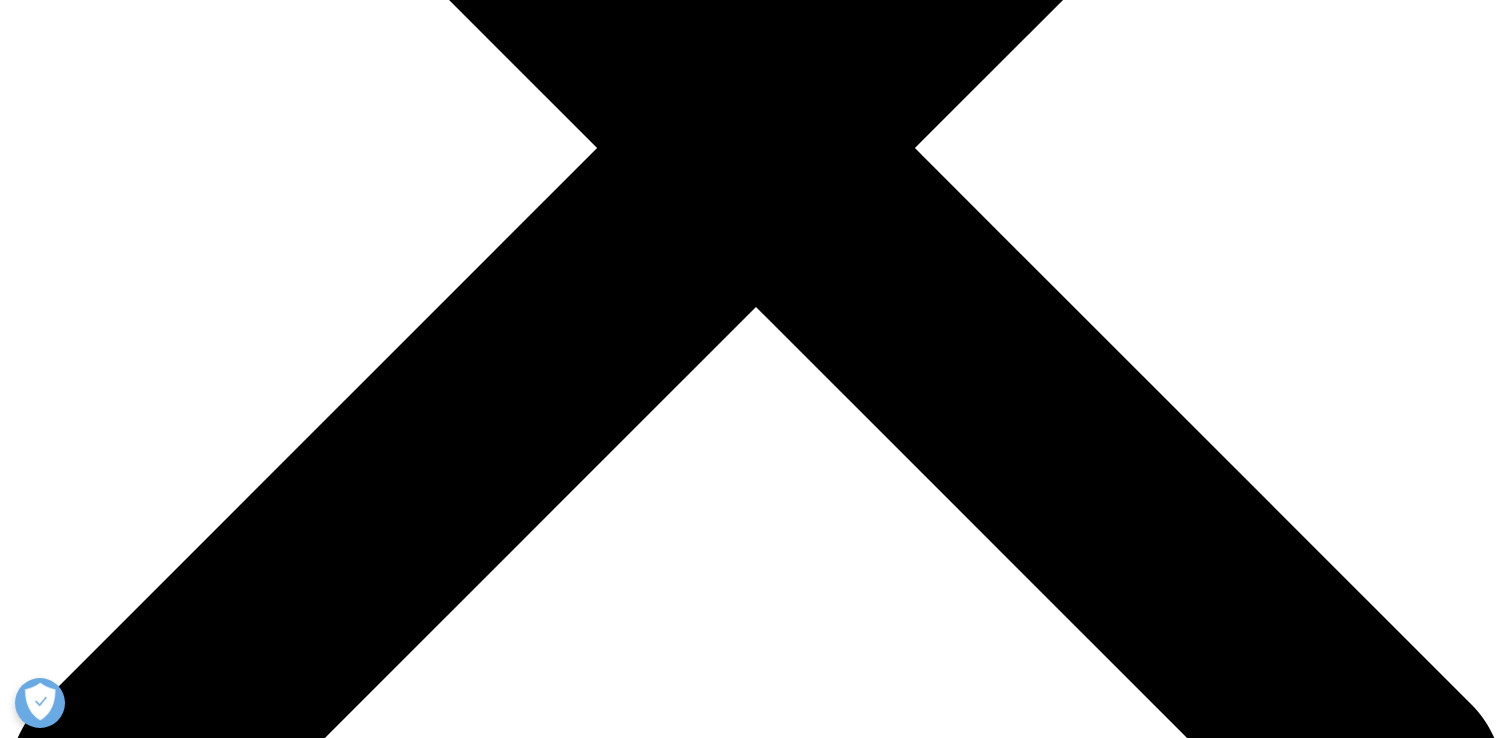 scroll, scrollTop: 595, scrollLeft: 0, axis: vertical 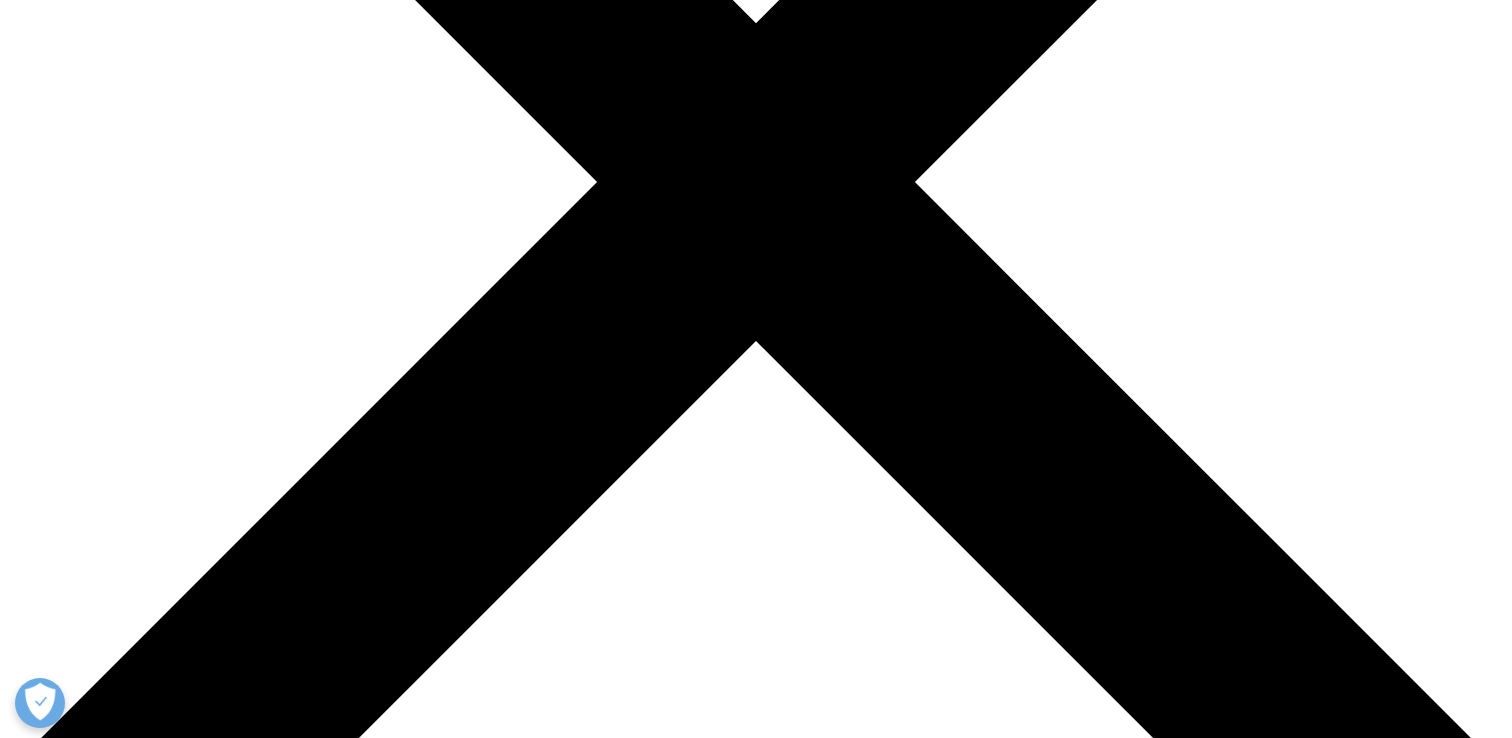 click on "자세히 보기" at bounding box center (50, 26958) 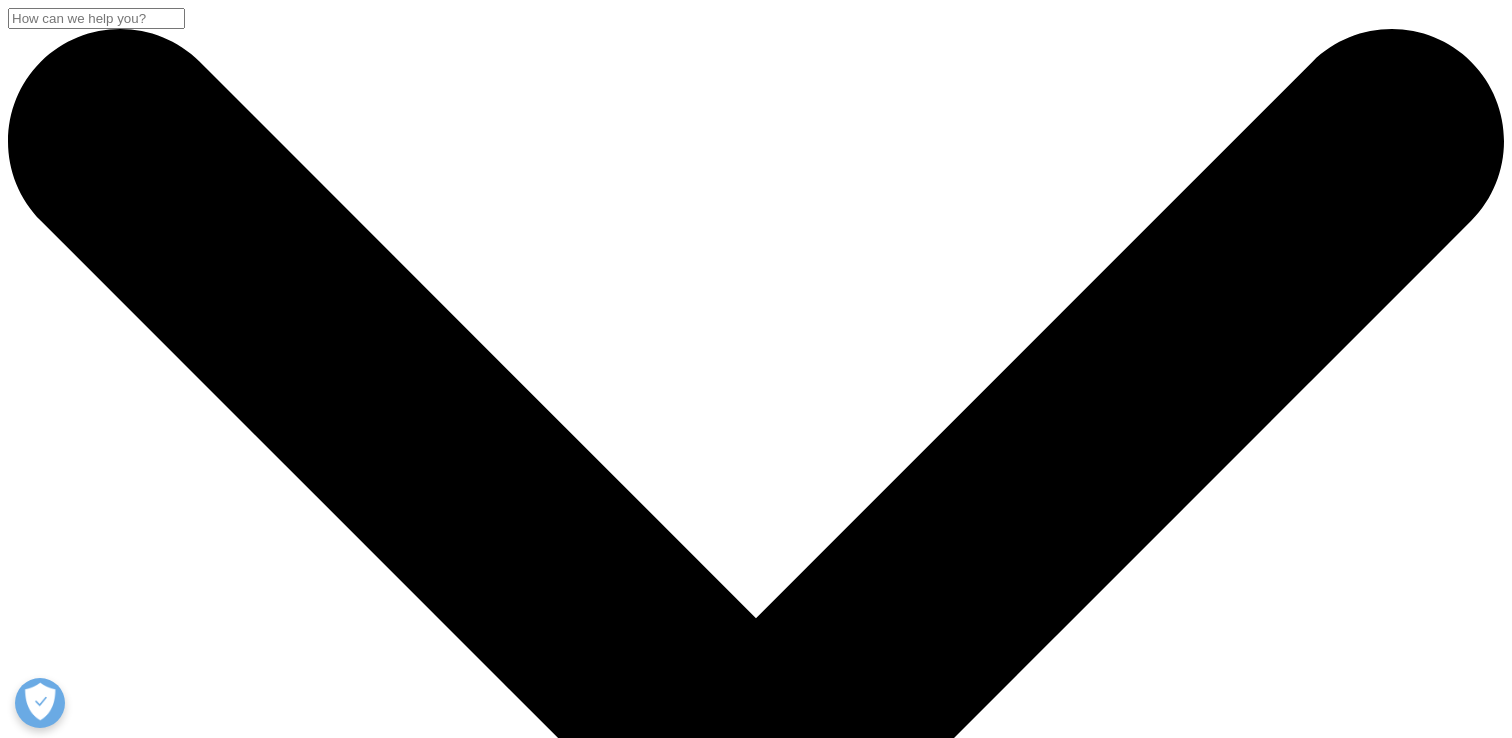 scroll, scrollTop: 460, scrollLeft: 0, axis: vertical 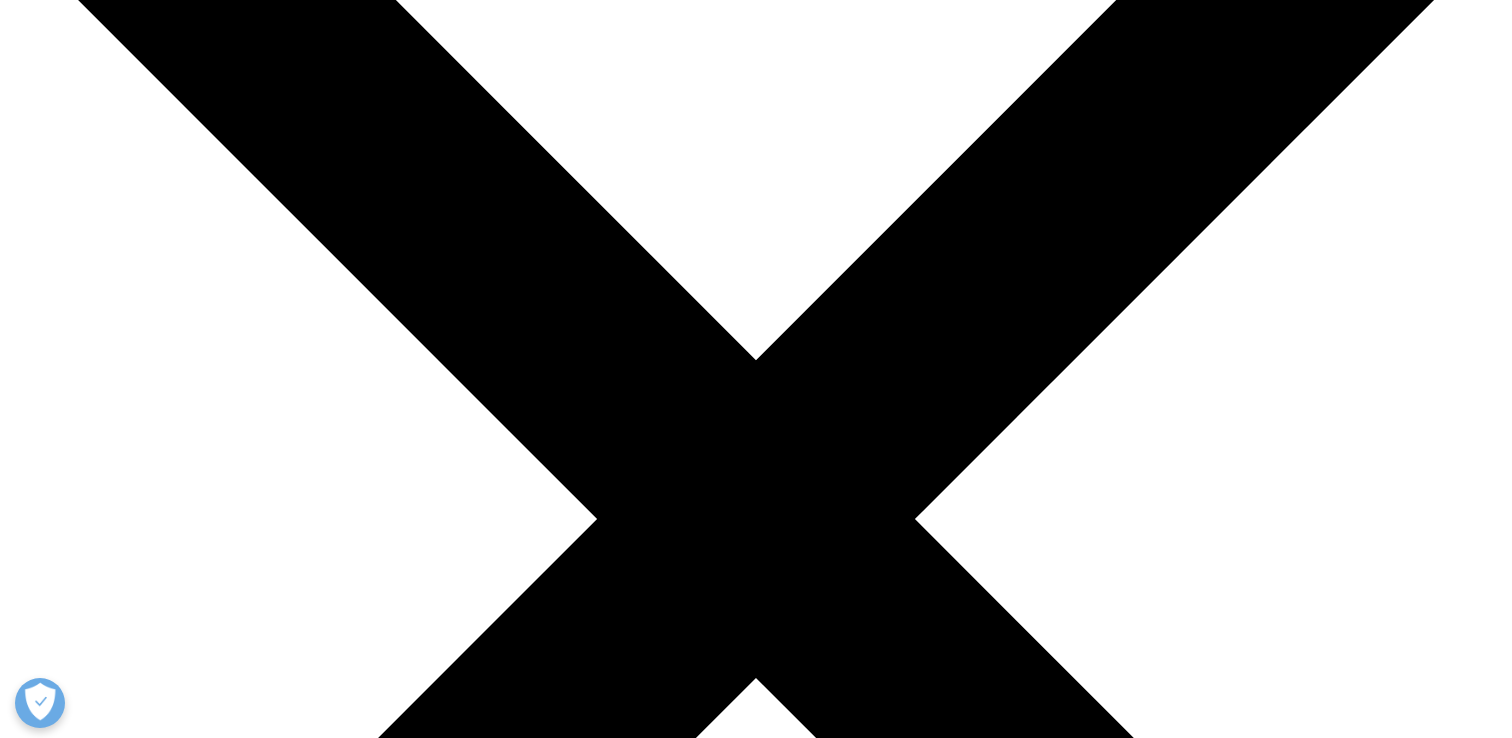click at bounding box center (8, 23831) 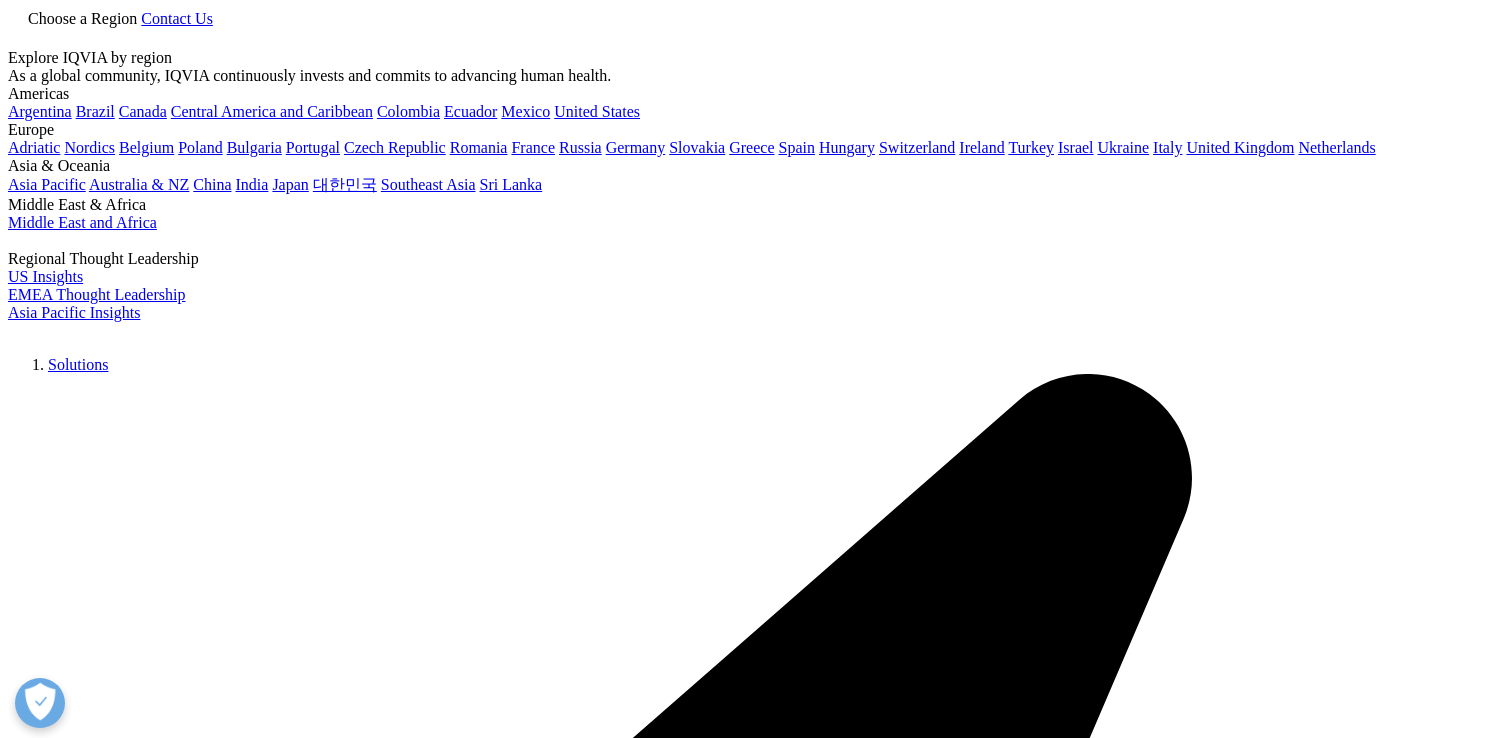 scroll, scrollTop: 0, scrollLeft: 0, axis: both 